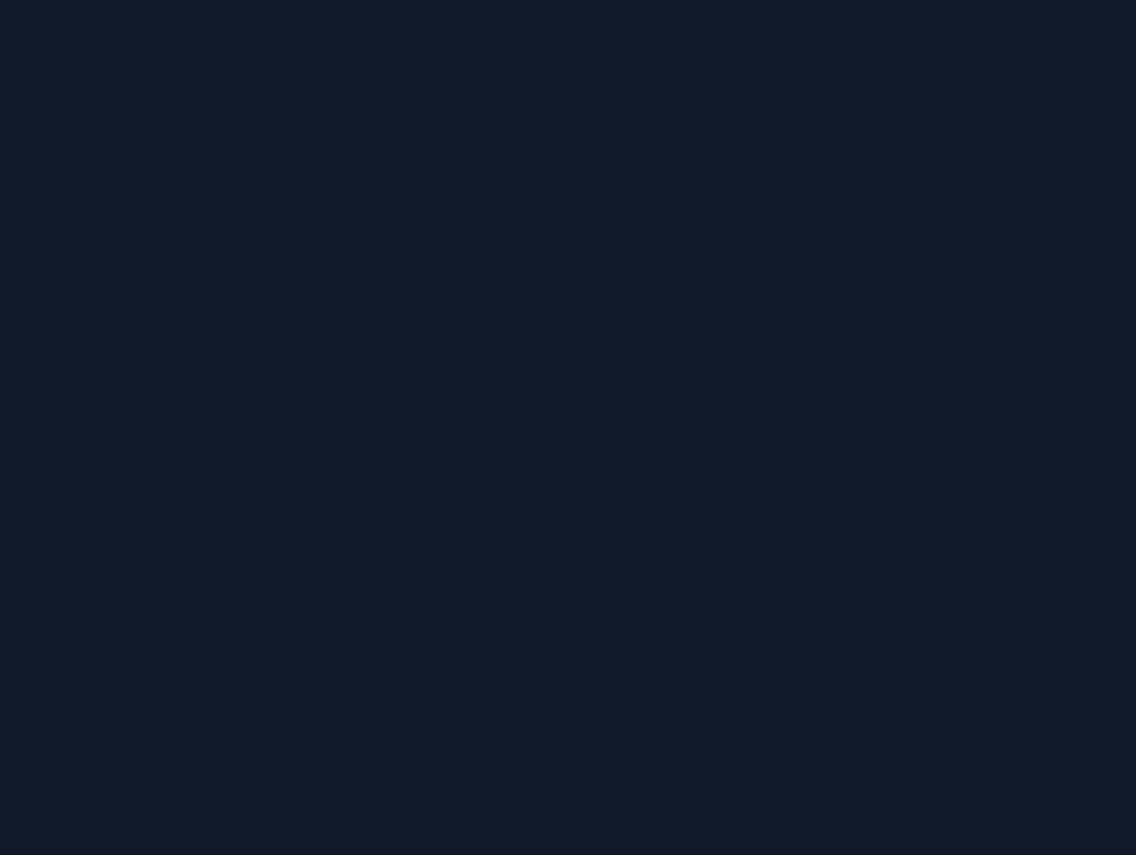 scroll, scrollTop: 0, scrollLeft: 0, axis: both 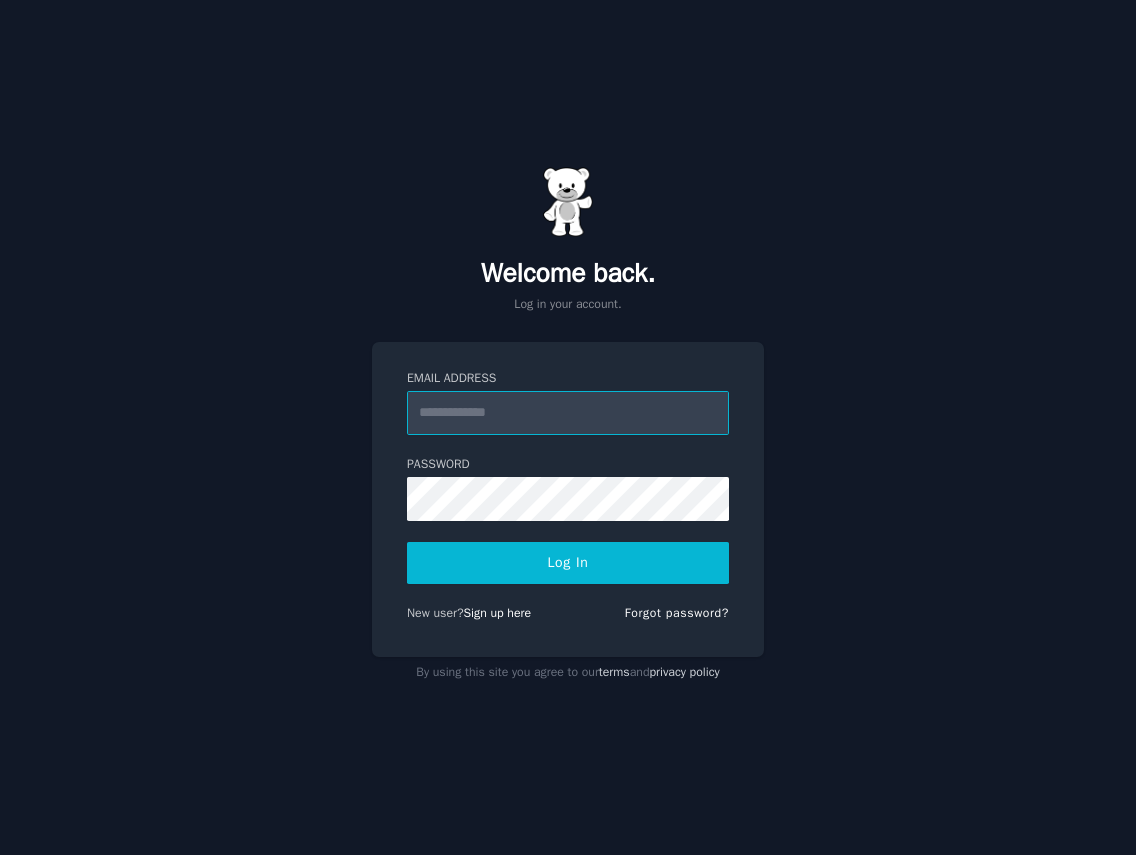 type on "**********" 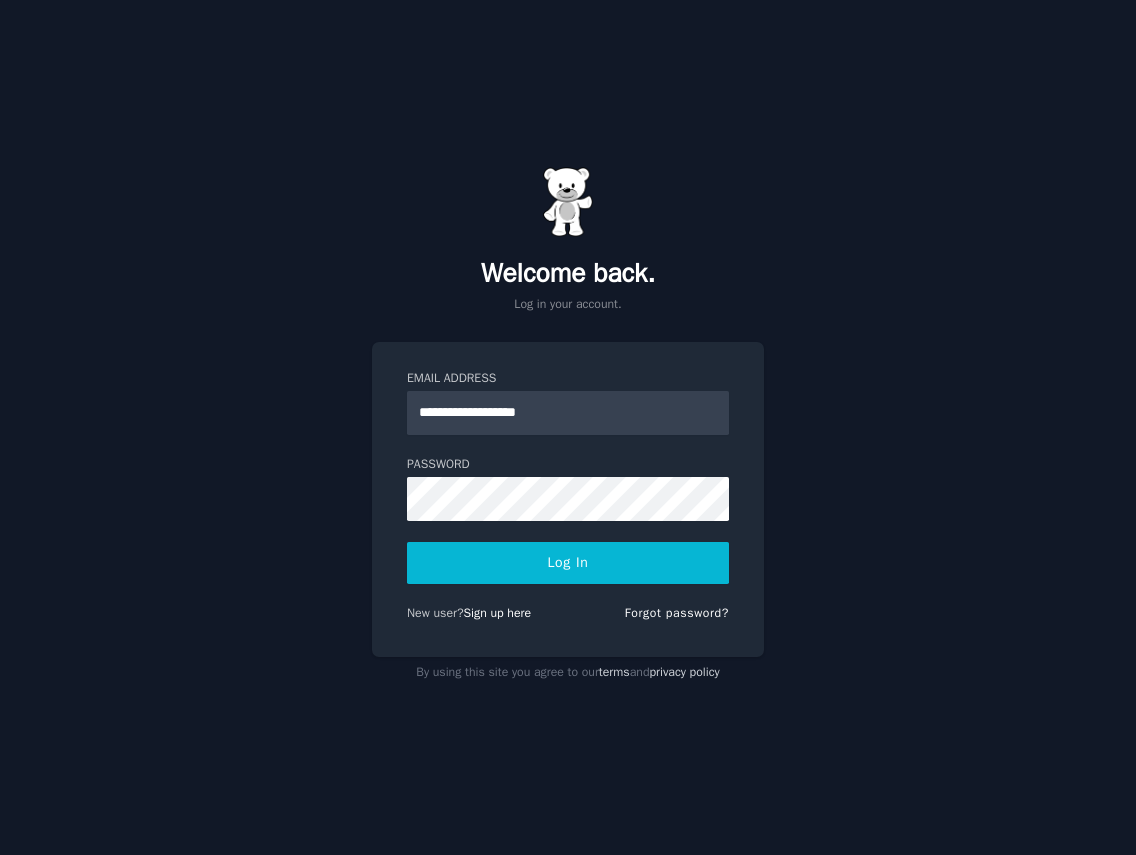 click on "Log In" at bounding box center (568, 563) 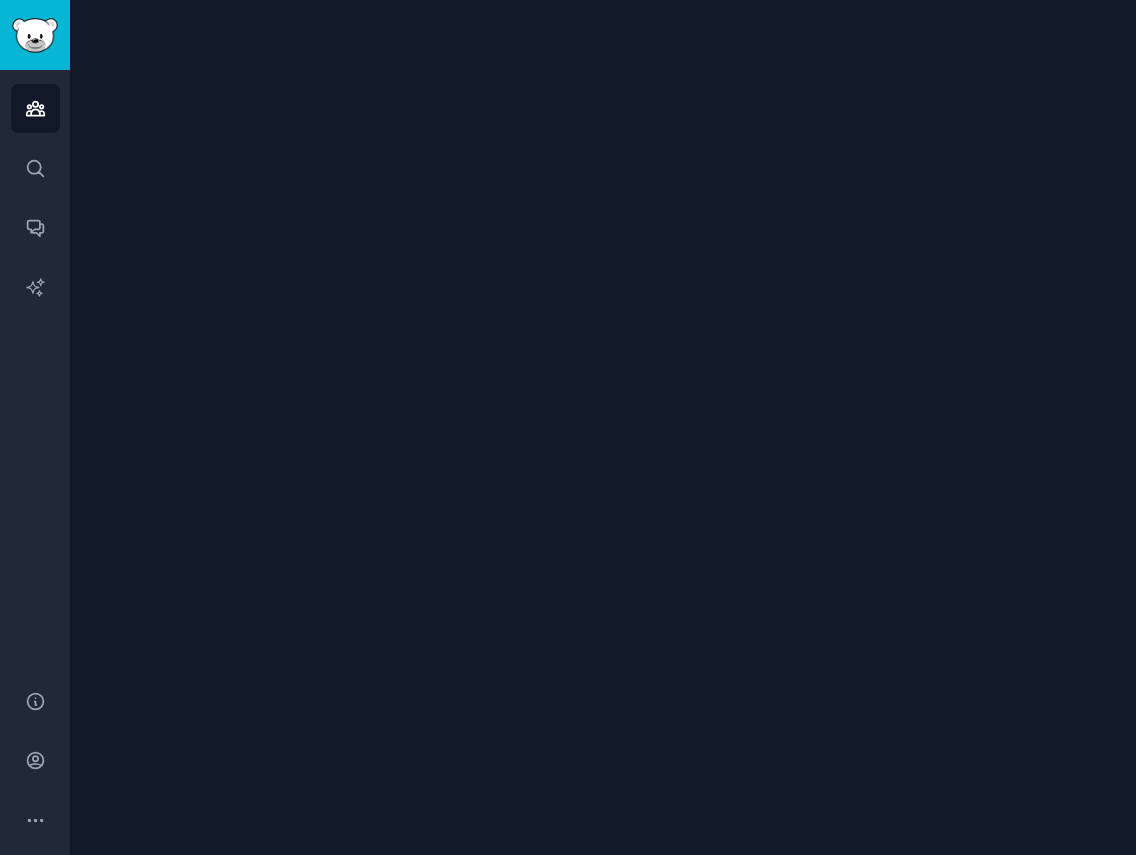 scroll, scrollTop: 0, scrollLeft: 0, axis: both 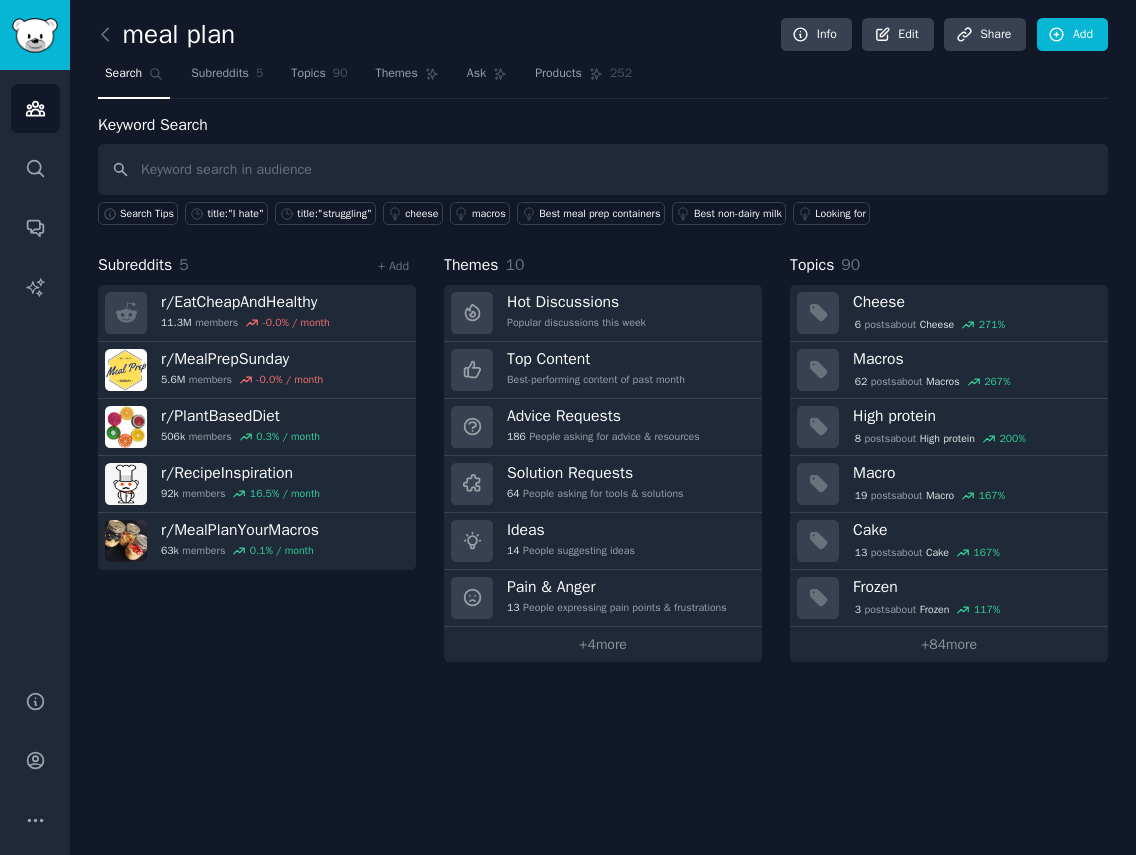 click on "Subreddits 5 + Add r/ EatCheapAndHealthy 11.3M  members -0.0 % / month r/ MealPrepSunday 5.6M  members -0.0 % / month r/ PlantBasedDiet 506k  members 0.3 % / month r/ RecipeInspiration 92k  members 16.5 % / month r/ MealPlanYourMacros 63k  members 0.1 % / month" at bounding box center (257, 457) 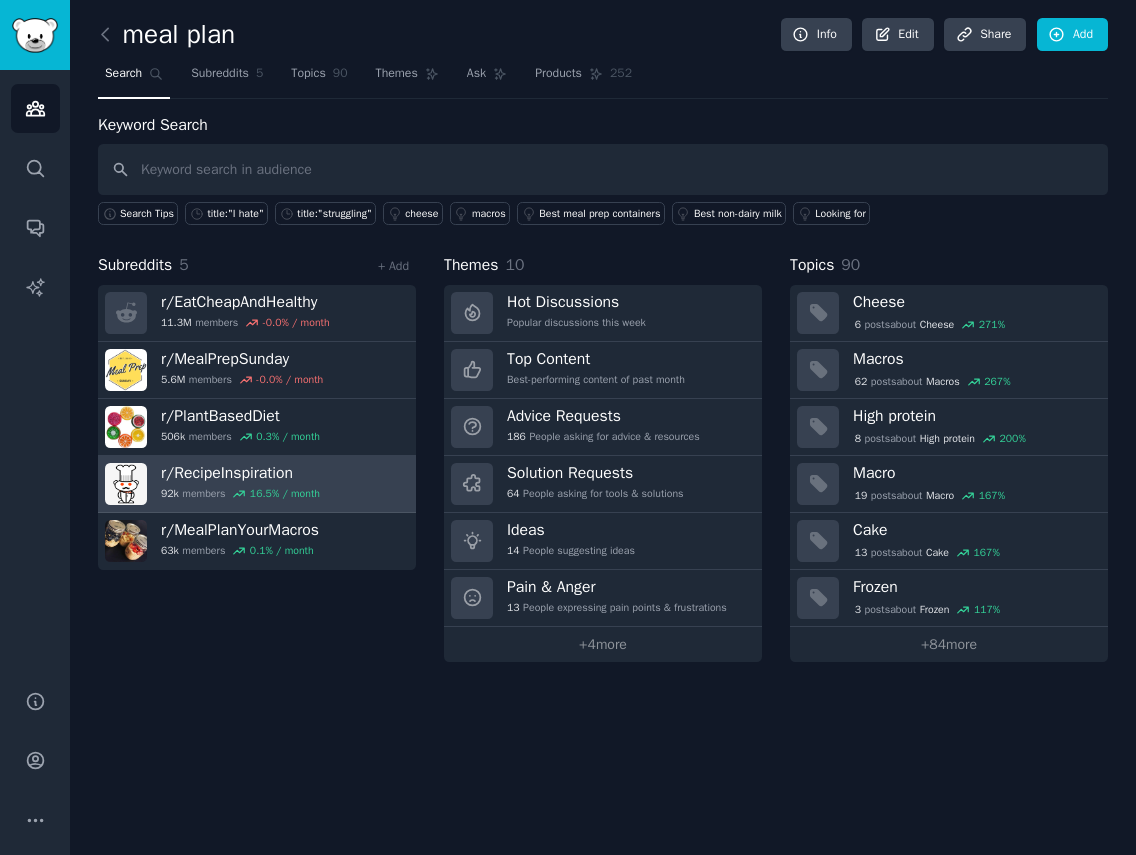 click on "r/ RecipeInspiration" at bounding box center [240, 473] 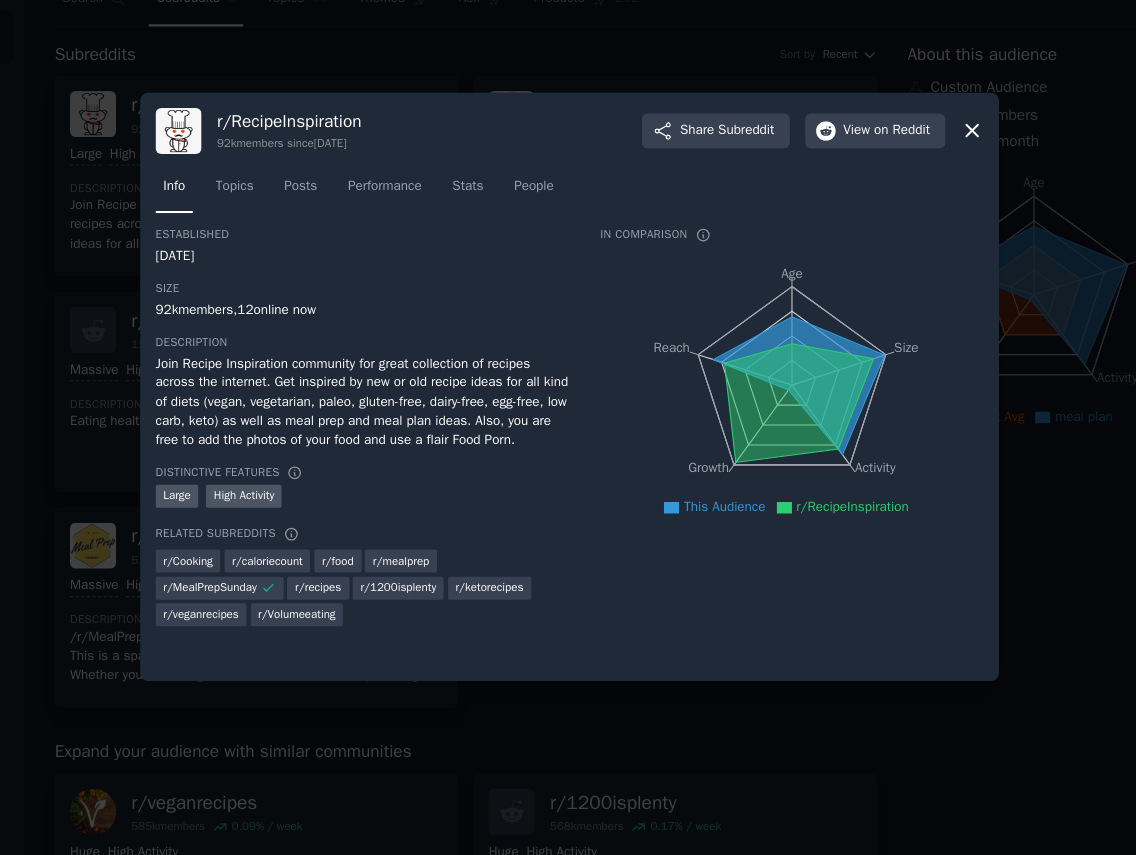 scroll, scrollTop: 0, scrollLeft: 0, axis: both 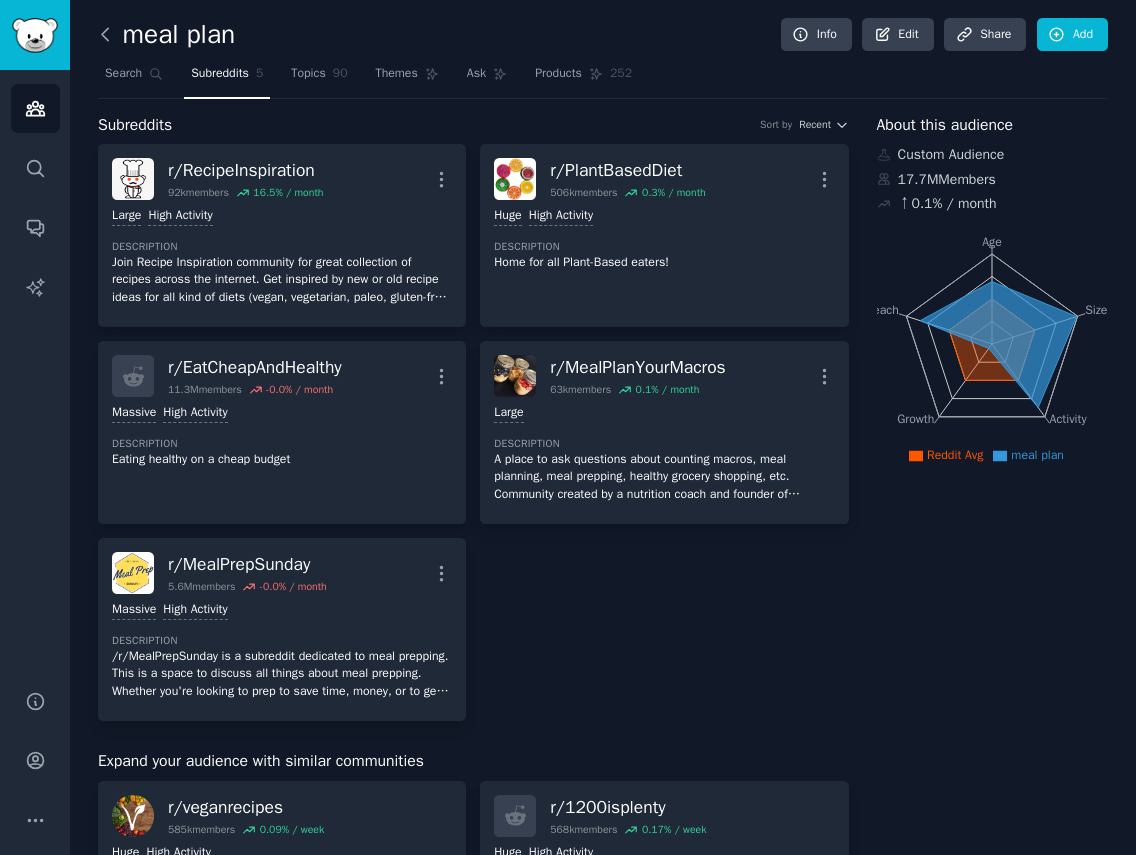 click 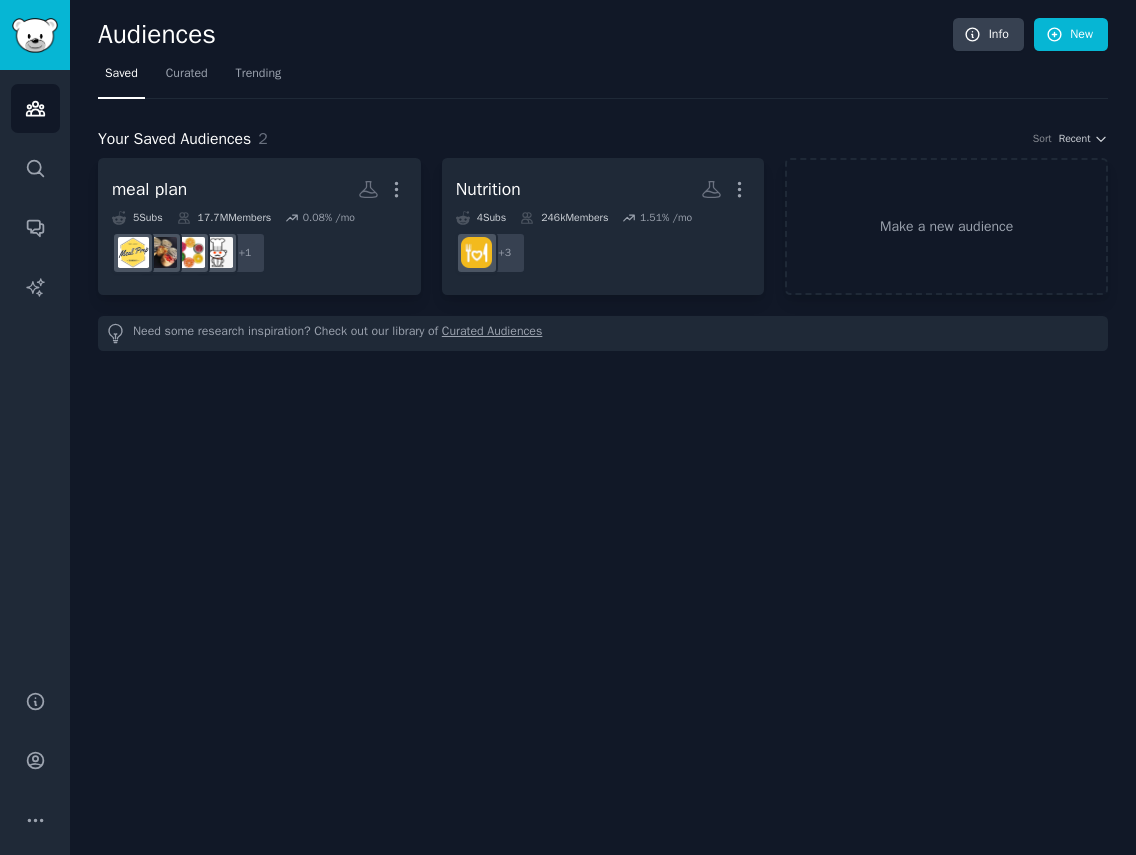 click on "Audiences Info New Saved Curated Trending Your Saved Audiences 2 Sort Recent meal plan More 5  Sub s 17.7M  Members 0.08 % /mo + 1 Nutrition More 4  Sub s 246k  Members 1.51 % /mo + 3 Make a new audience Need some research inspiration? Check out our library of  Curated Audiences" 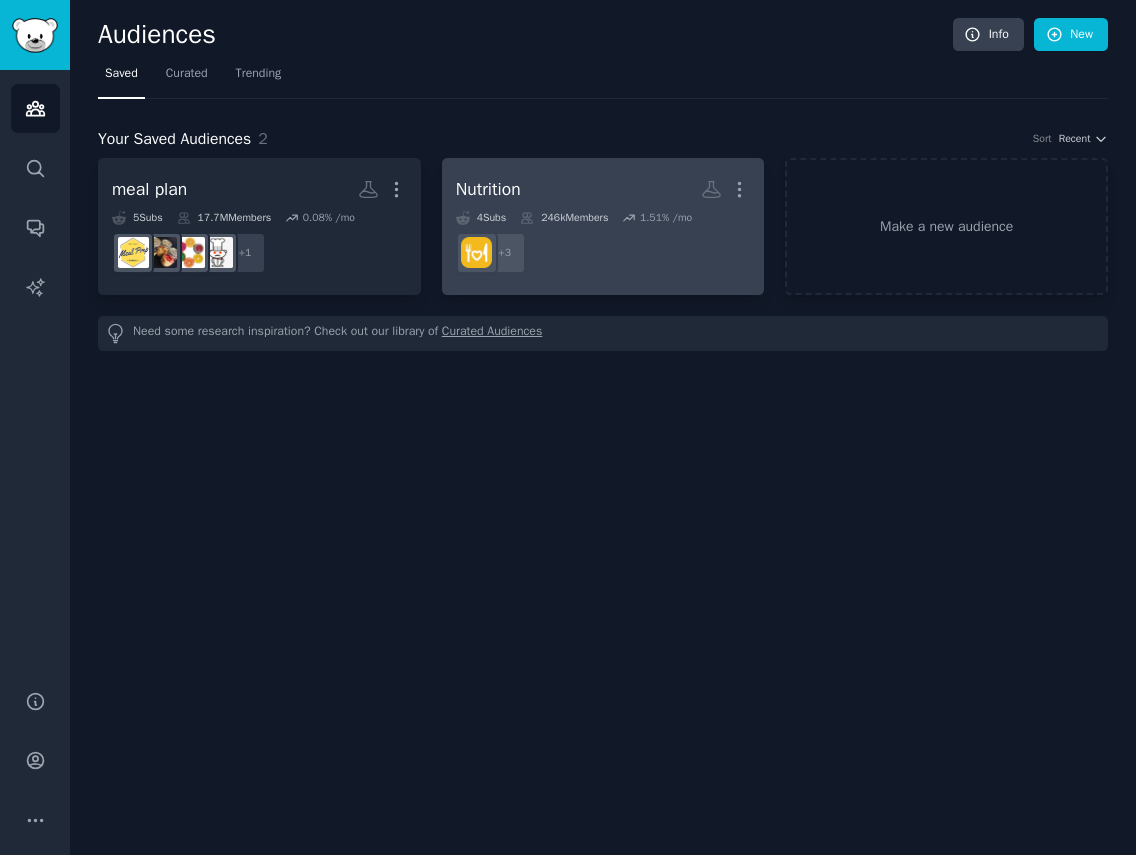 click on "246k  Members" at bounding box center [564, 218] 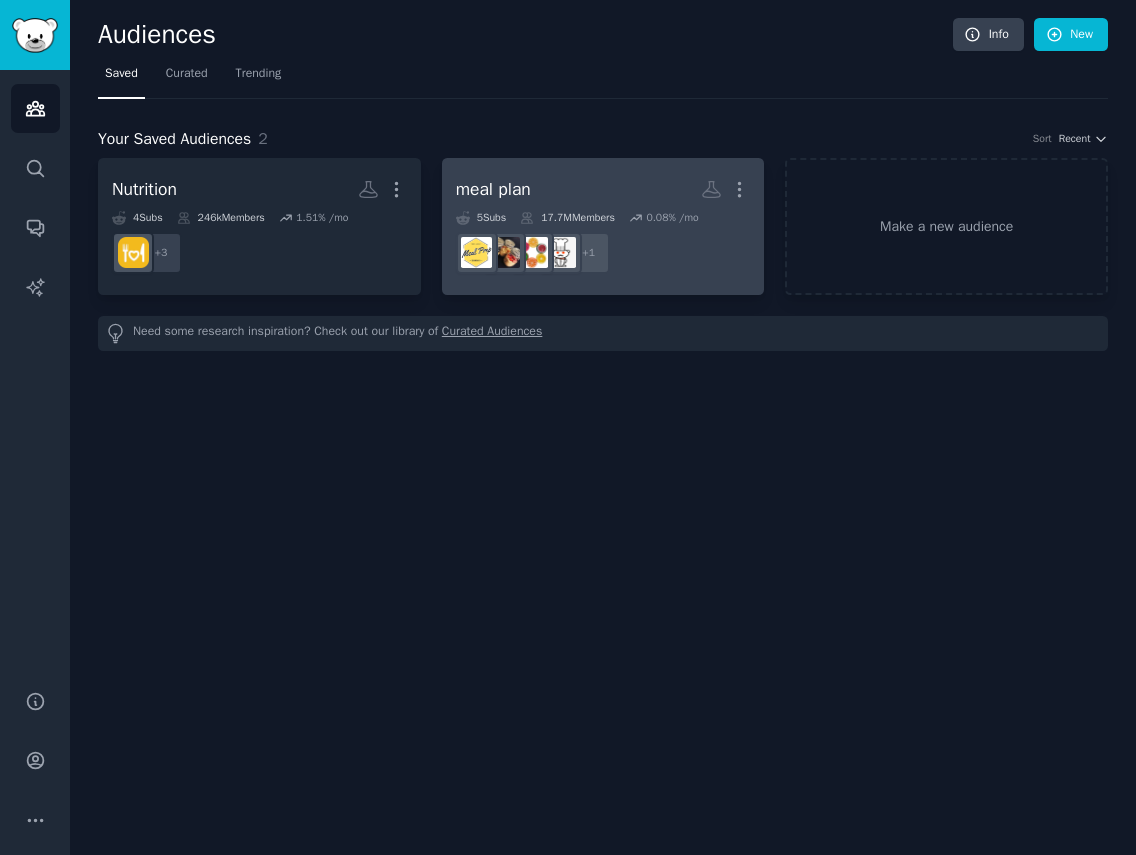 click on "meal plan More 5  Sub s 17.7M  Members 0.08 % /mo r/MealPlanYourMacros + 1" at bounding box center [603, 226] 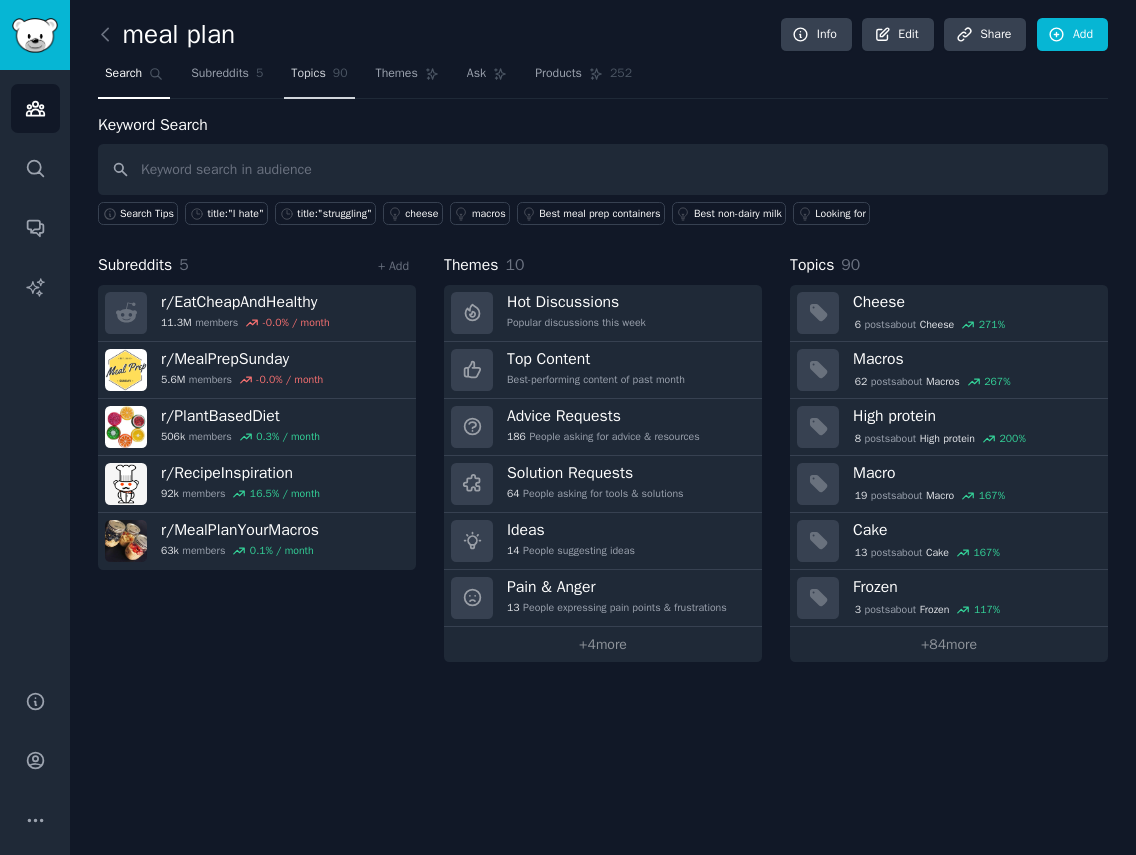 click on "Topics" at bounding box center (308, 74) 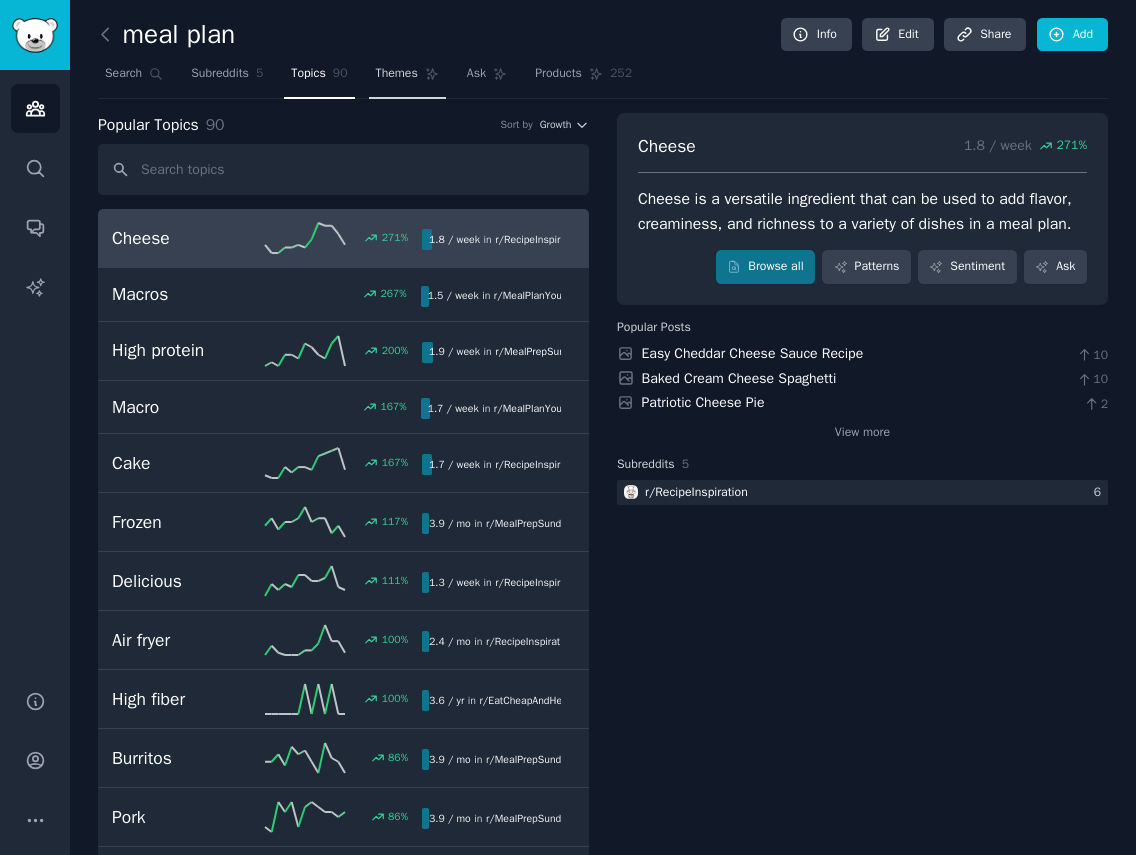 click on "Themes" at bounding box center (407, 78) 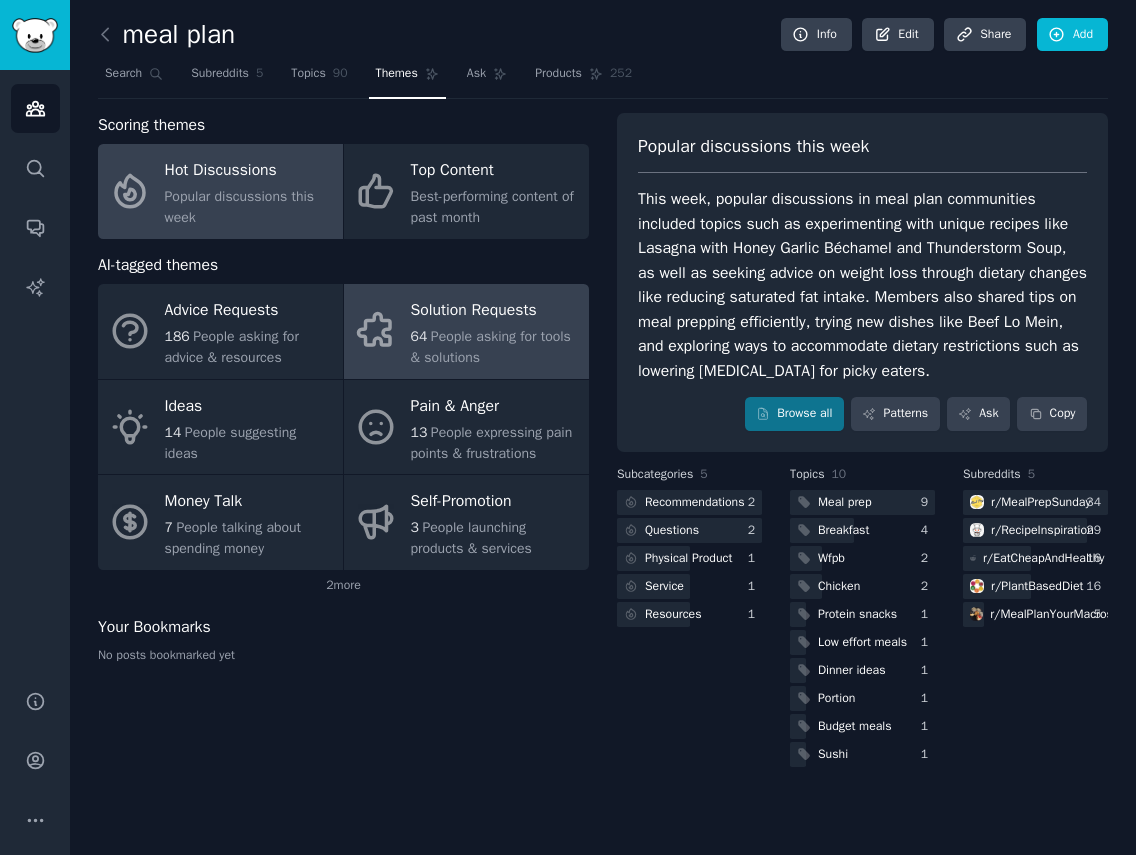 click on "Solution Requests" at bounding box center [495, 311] 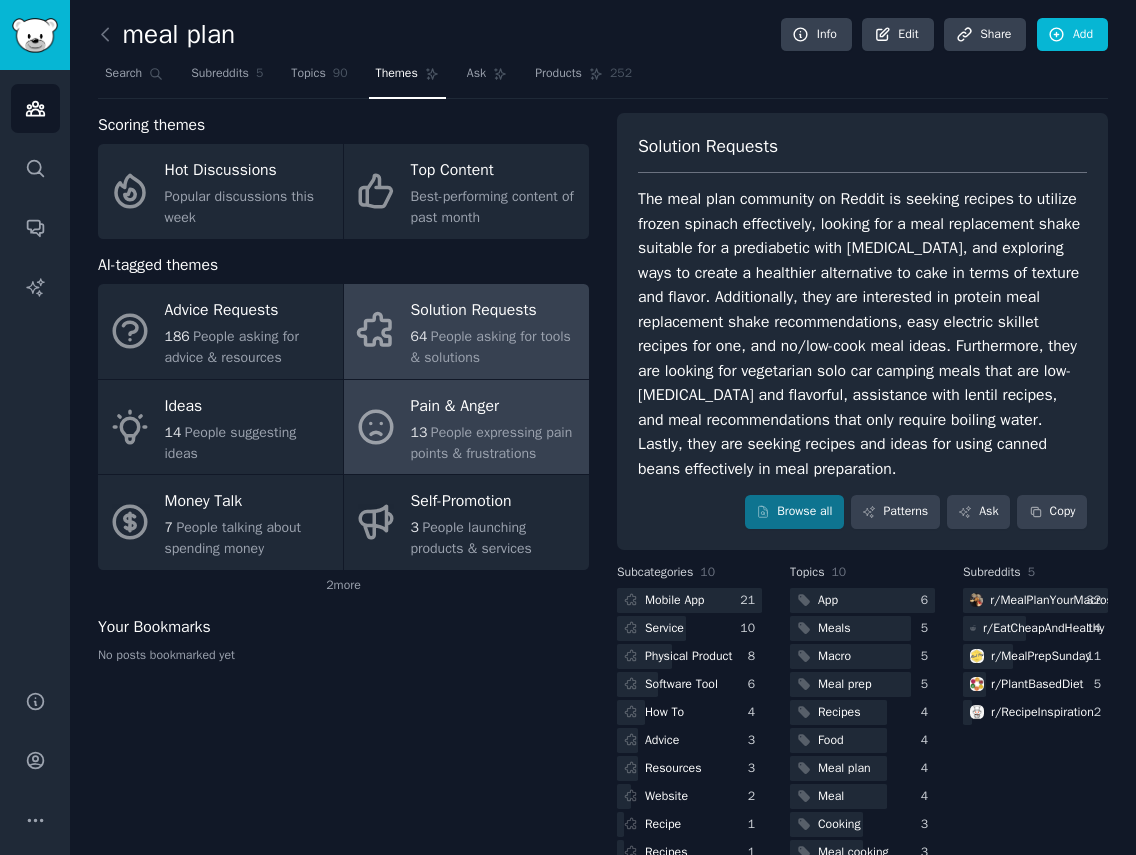 click on "People expressing pain points & frustrations" at bounding box center (492, 443) 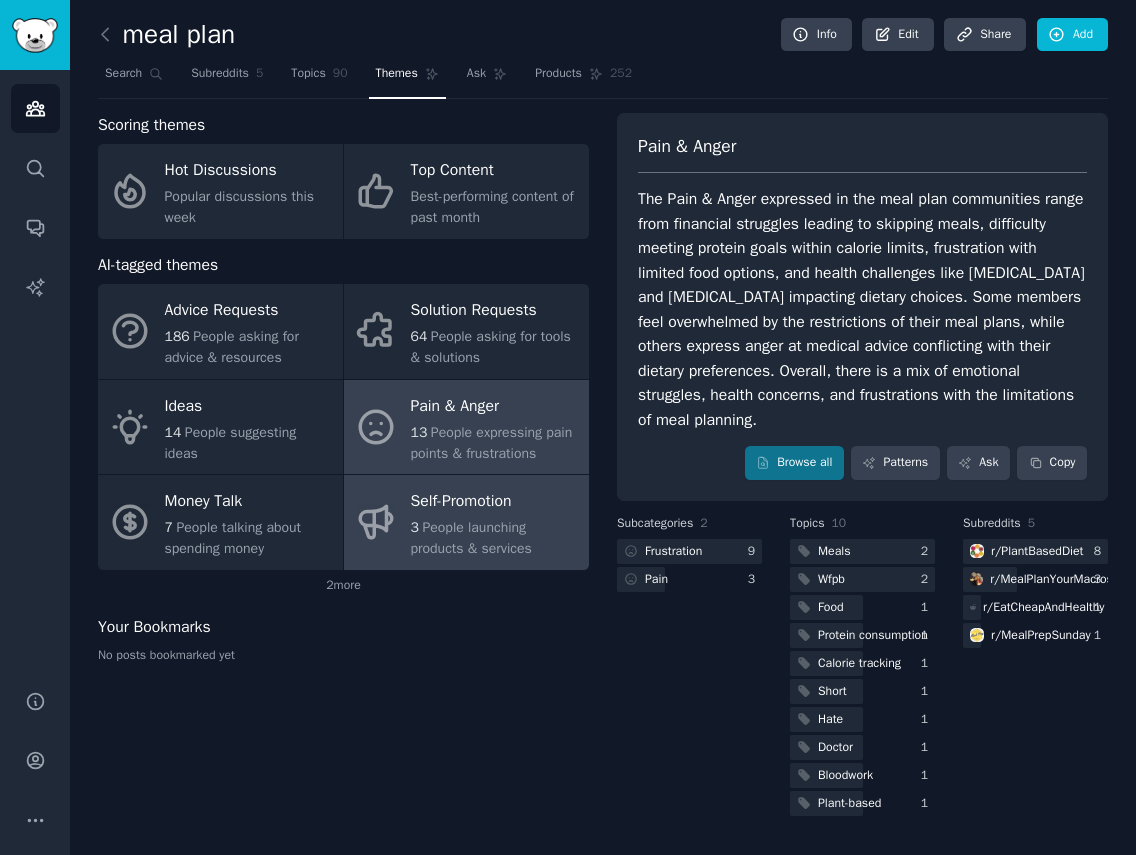 click on "People launching products & services" at bounding box center (471, 538) 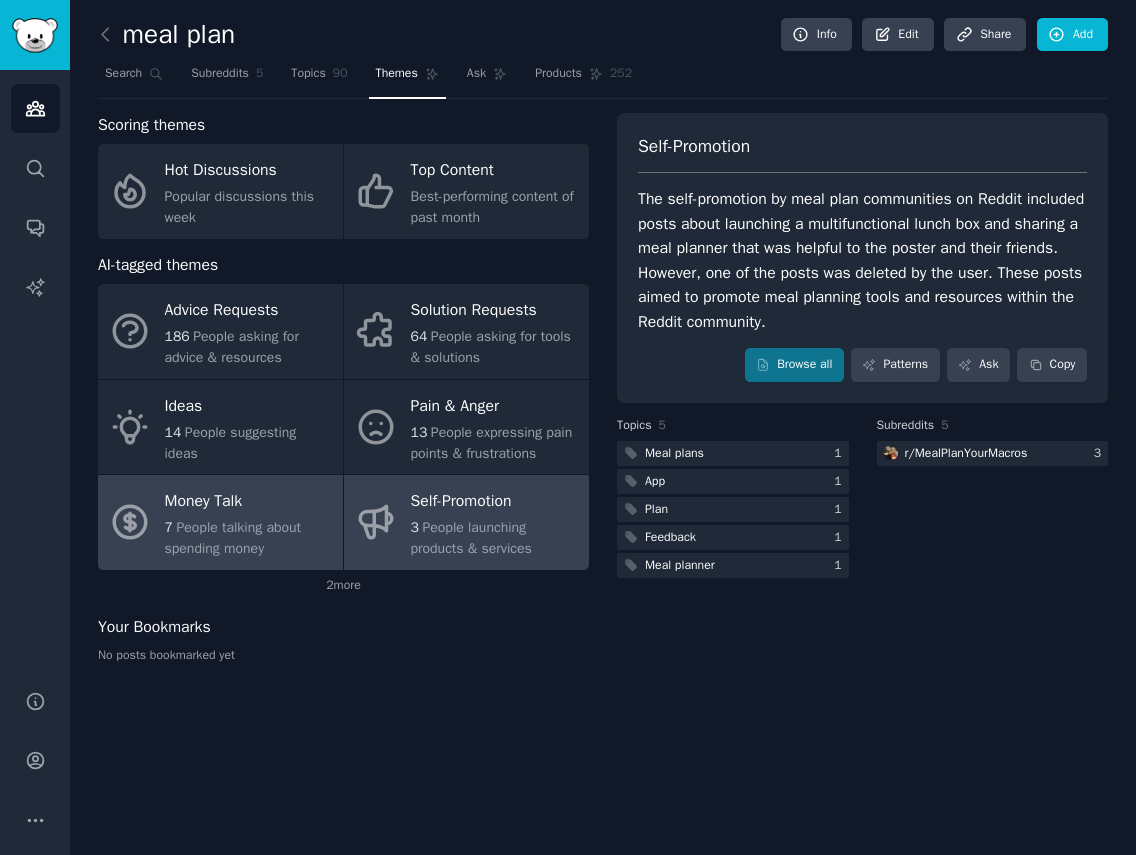 click on "People talking about spending money" at bounding box center (233, 538) 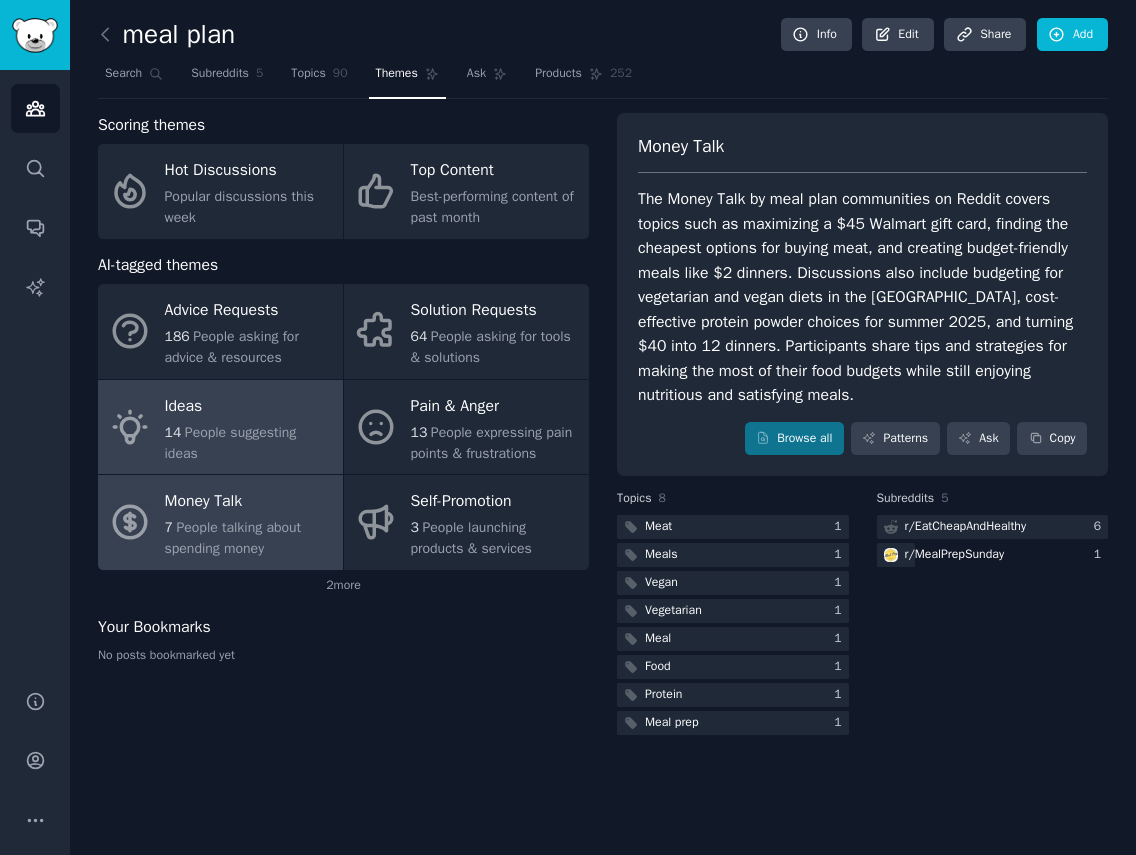 click on "People suggesting ideas" at bounding box center (231, 443) 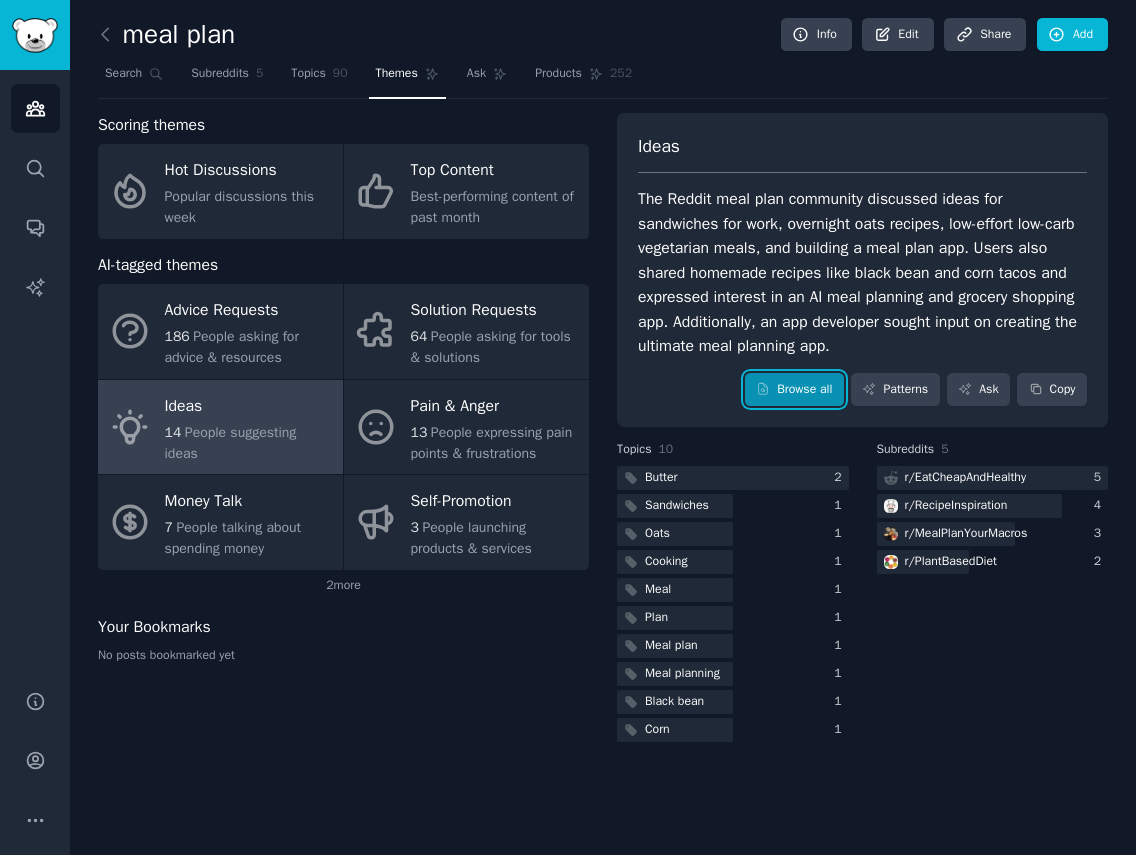 click on "Browse all" at bounding box center [794, 390] 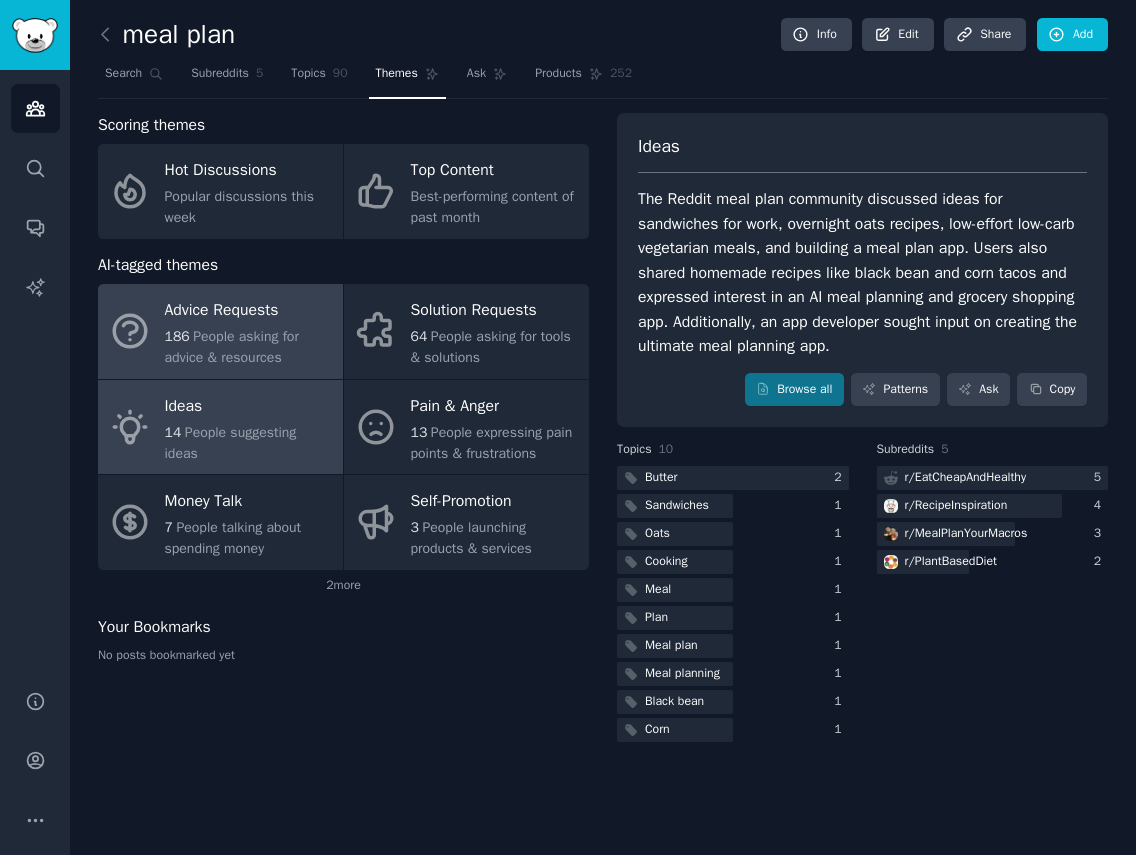 click on "Advice Requests" at bounding box center (249, 311) 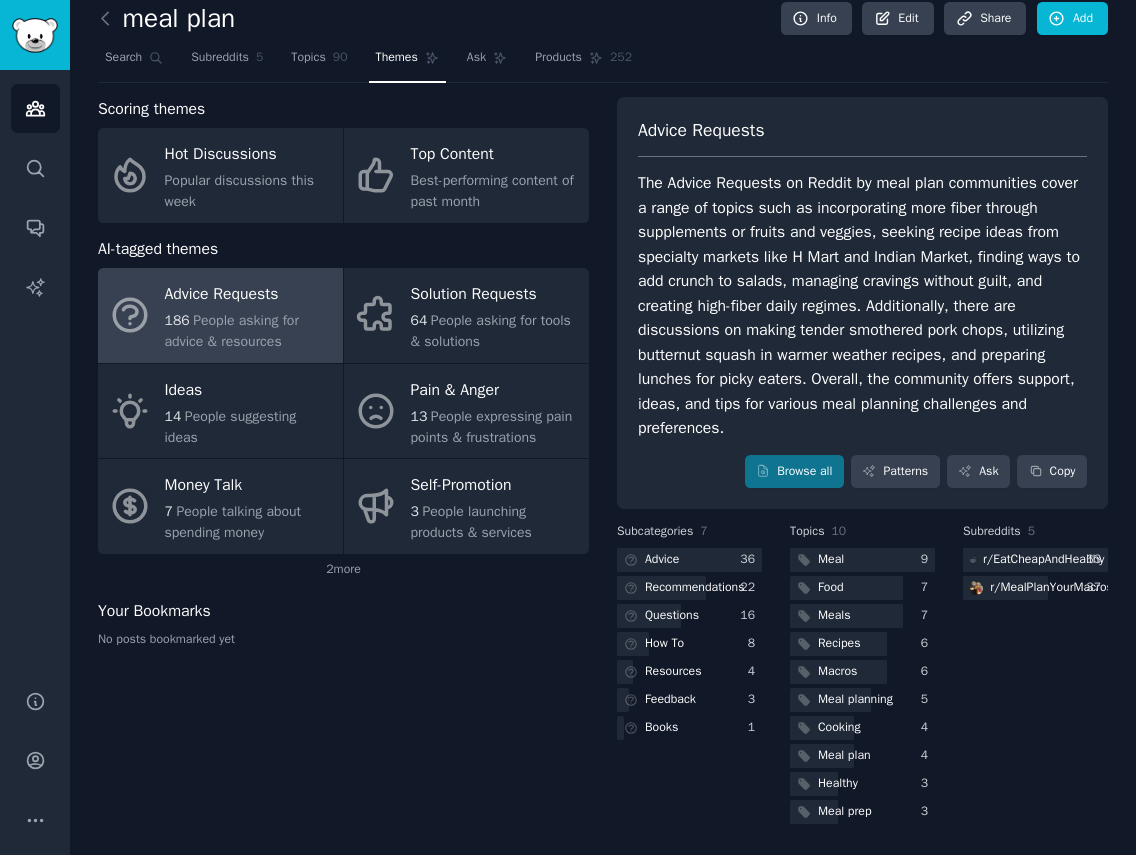 scroll, scrollTop: 0, scrollLeft: 0, axis: both 